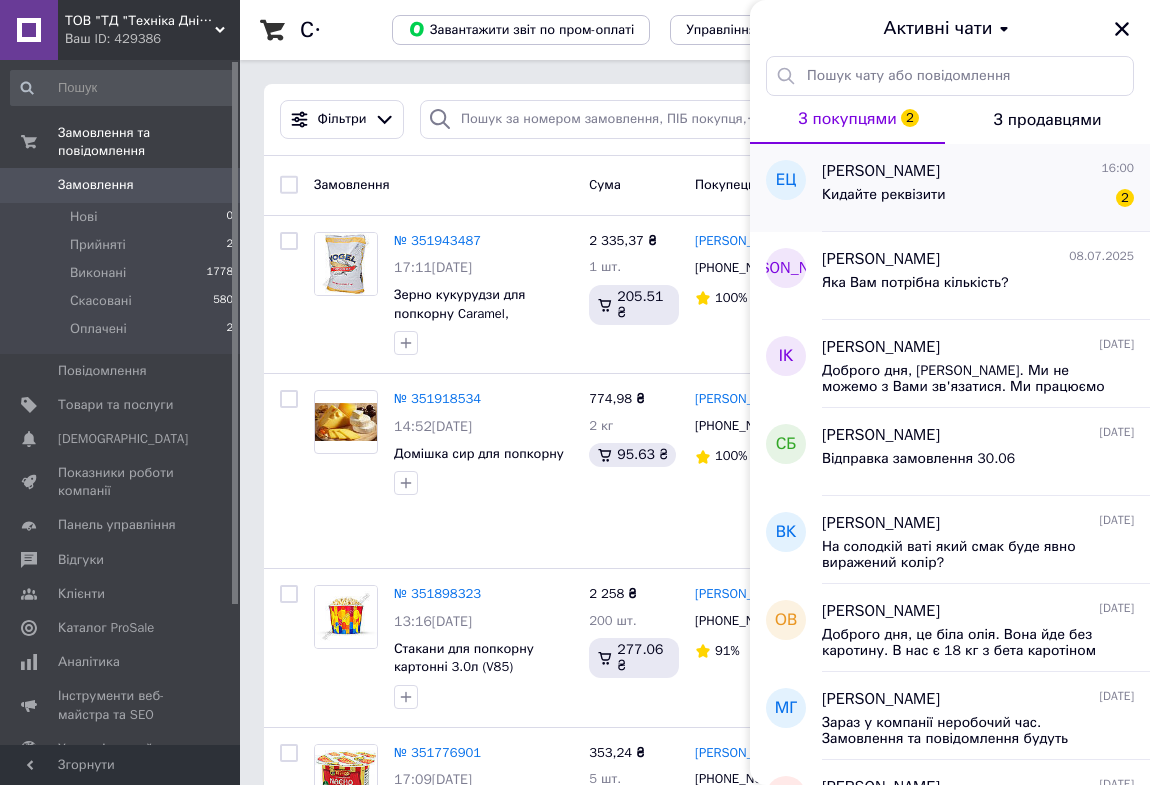 scroll, scrollTop: 0, scrollLeft: 0, axis: both 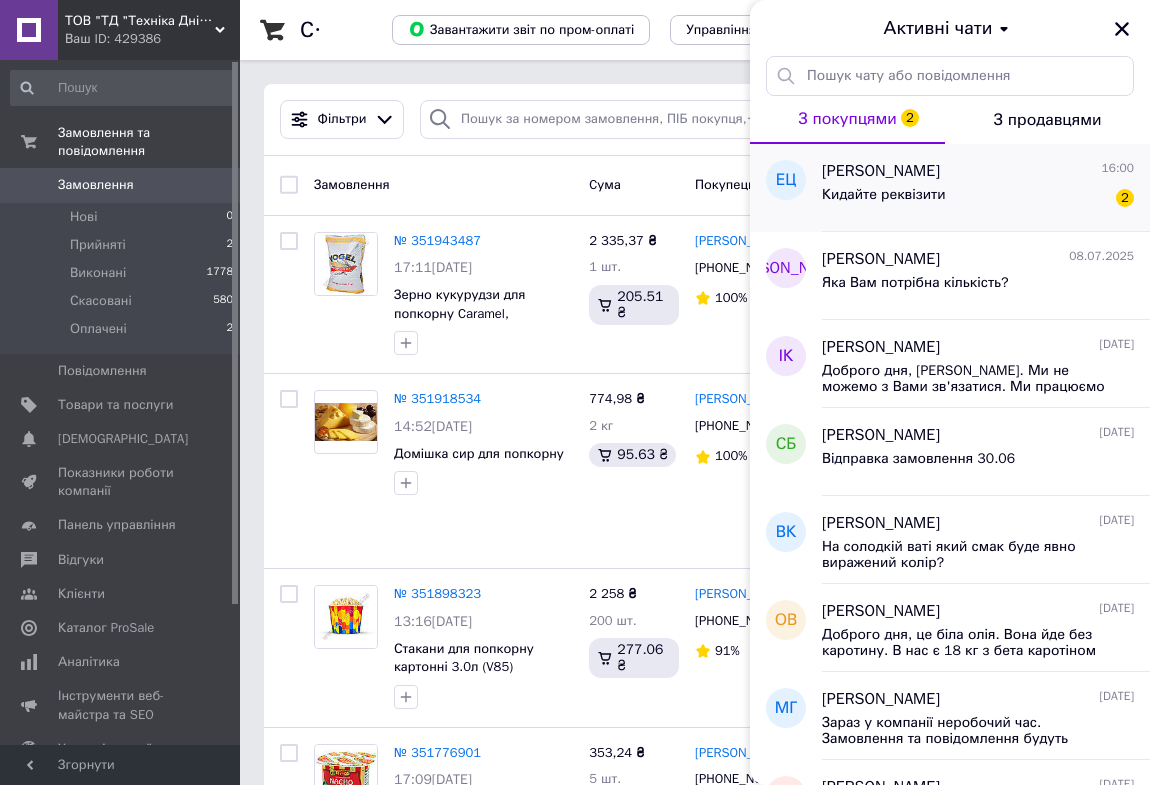 click on "Кидайте реквізити" at bounding box center [884, 195] 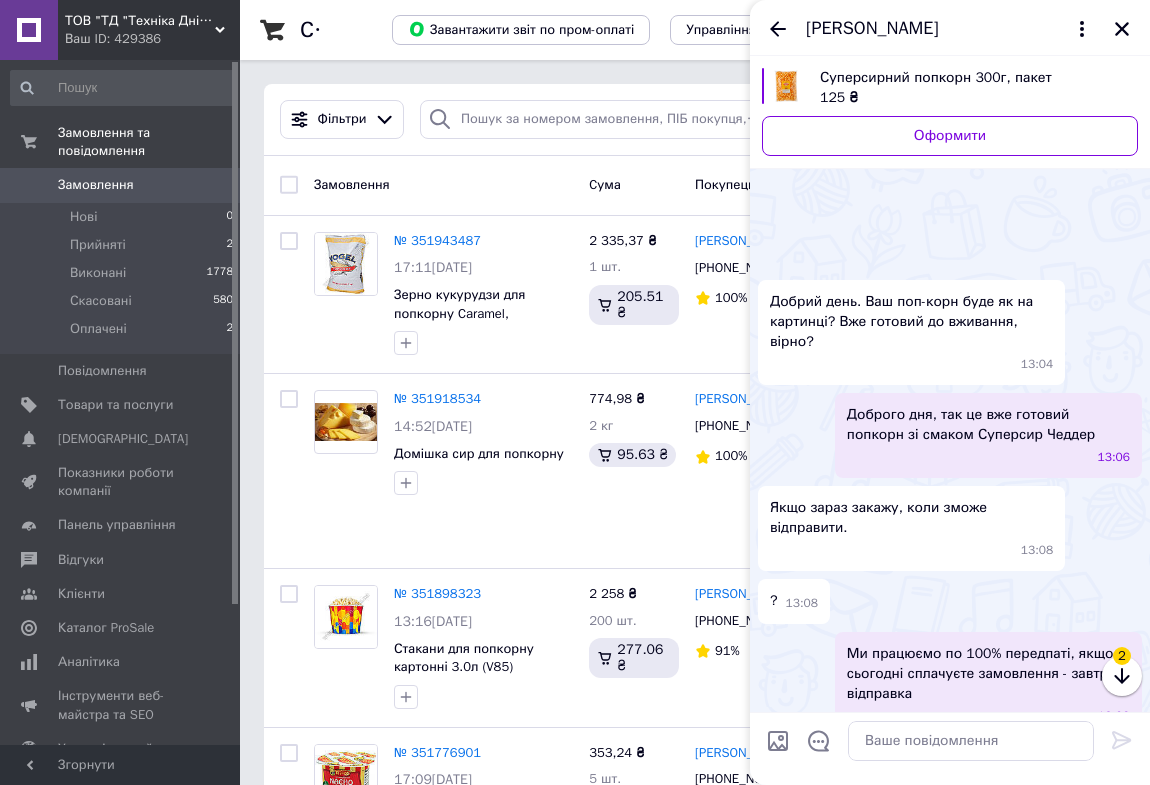 scroll, scrollTop: 550, scrollLeft: 0, axis: vertical 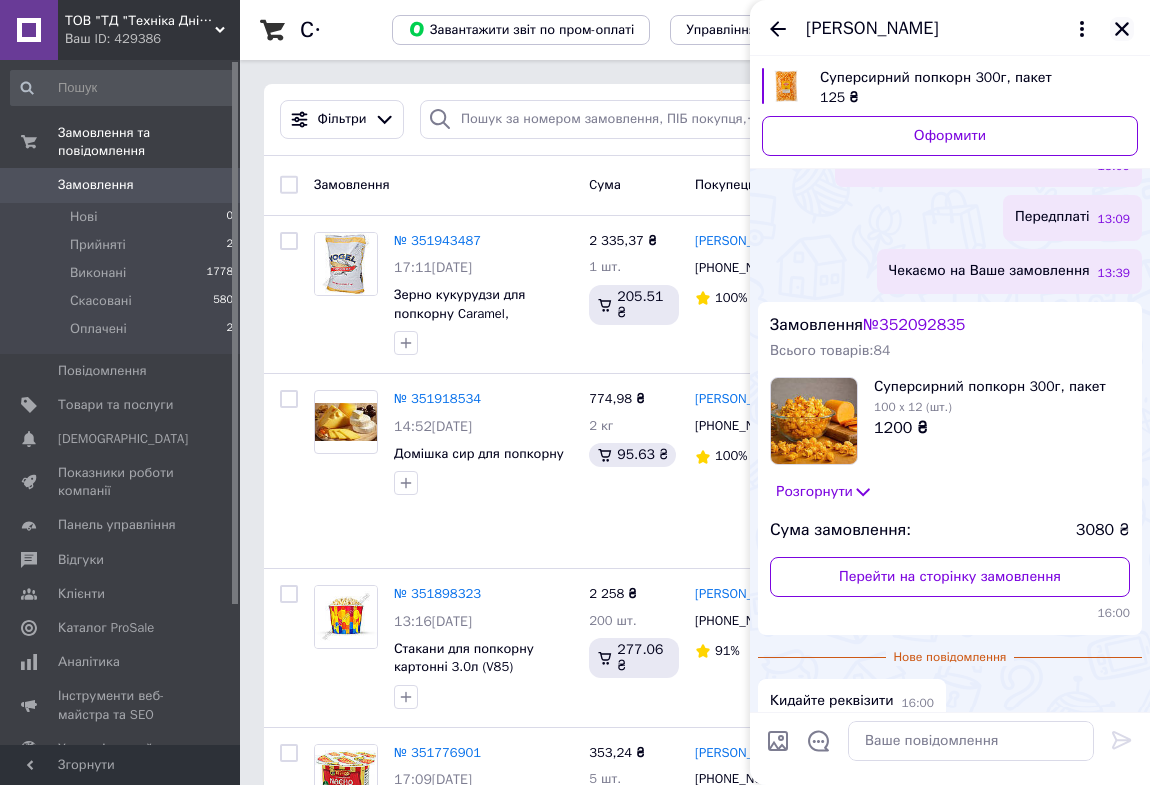 click 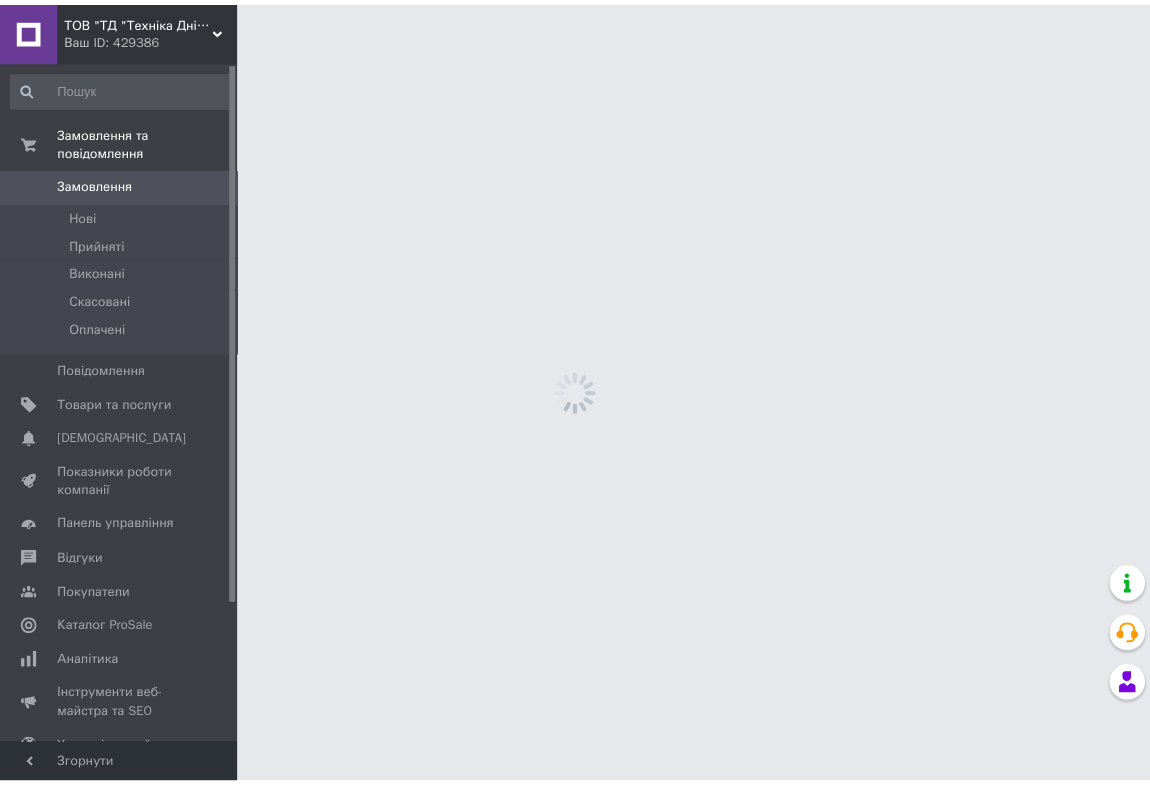 scroll, scrollTop: 0, scrollLeft: 0, axis: both 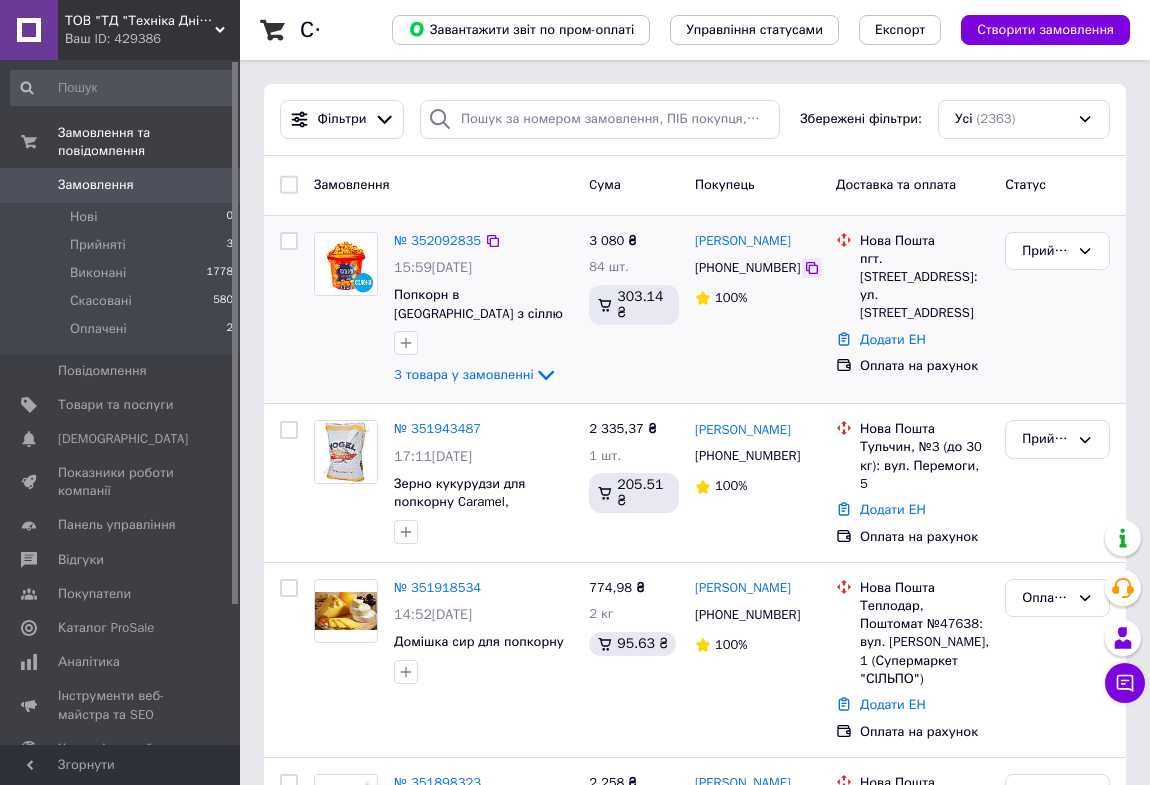click 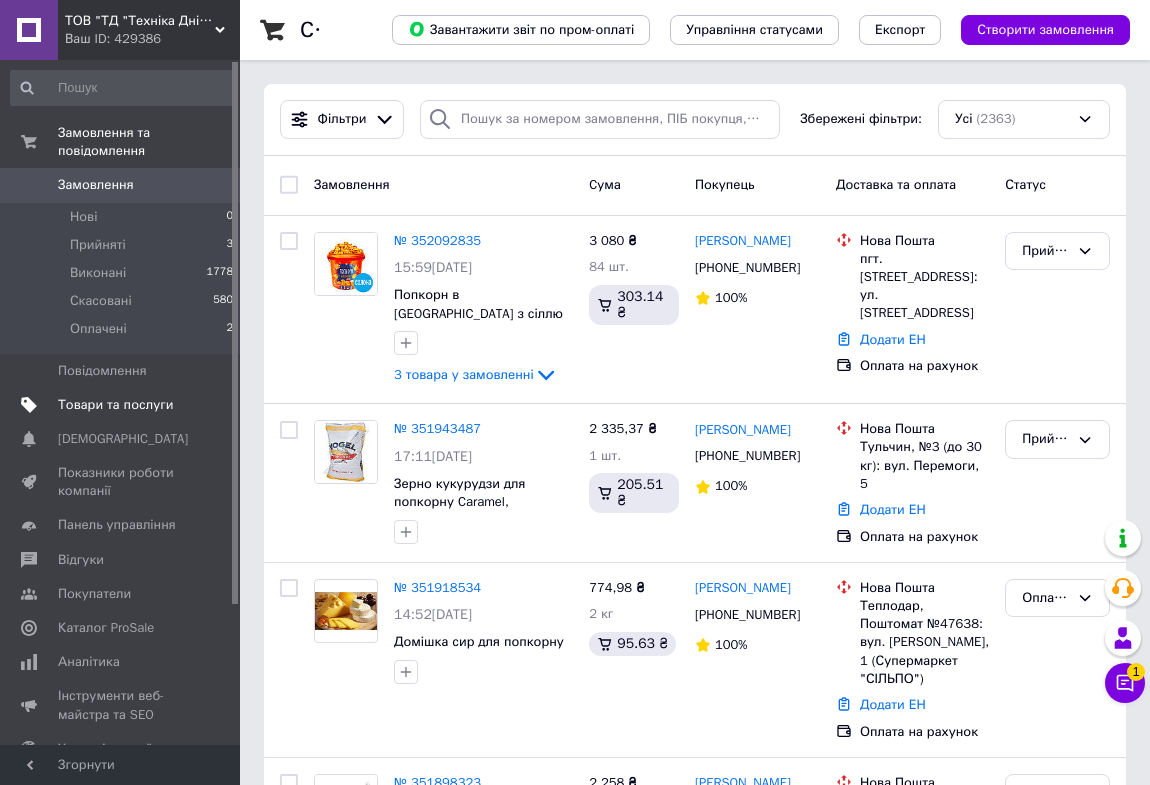 click on "Товари та послуги" at bounding box center (115, 405) 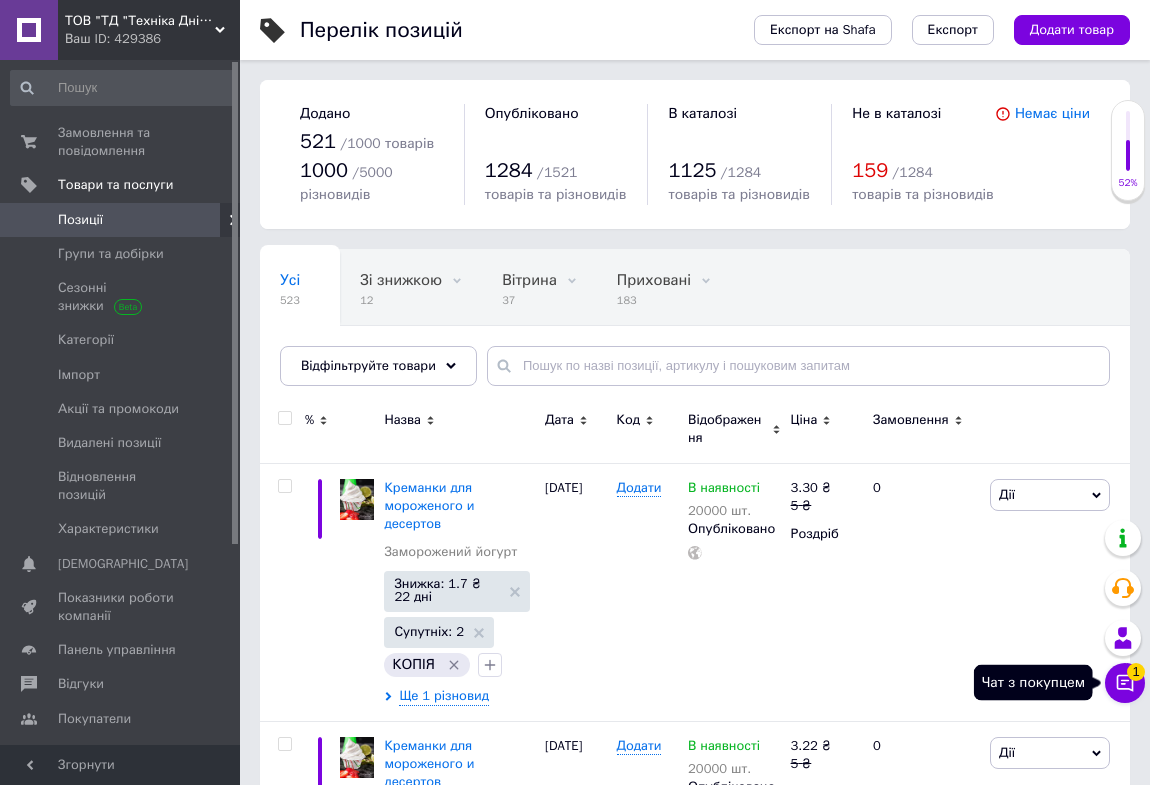 click 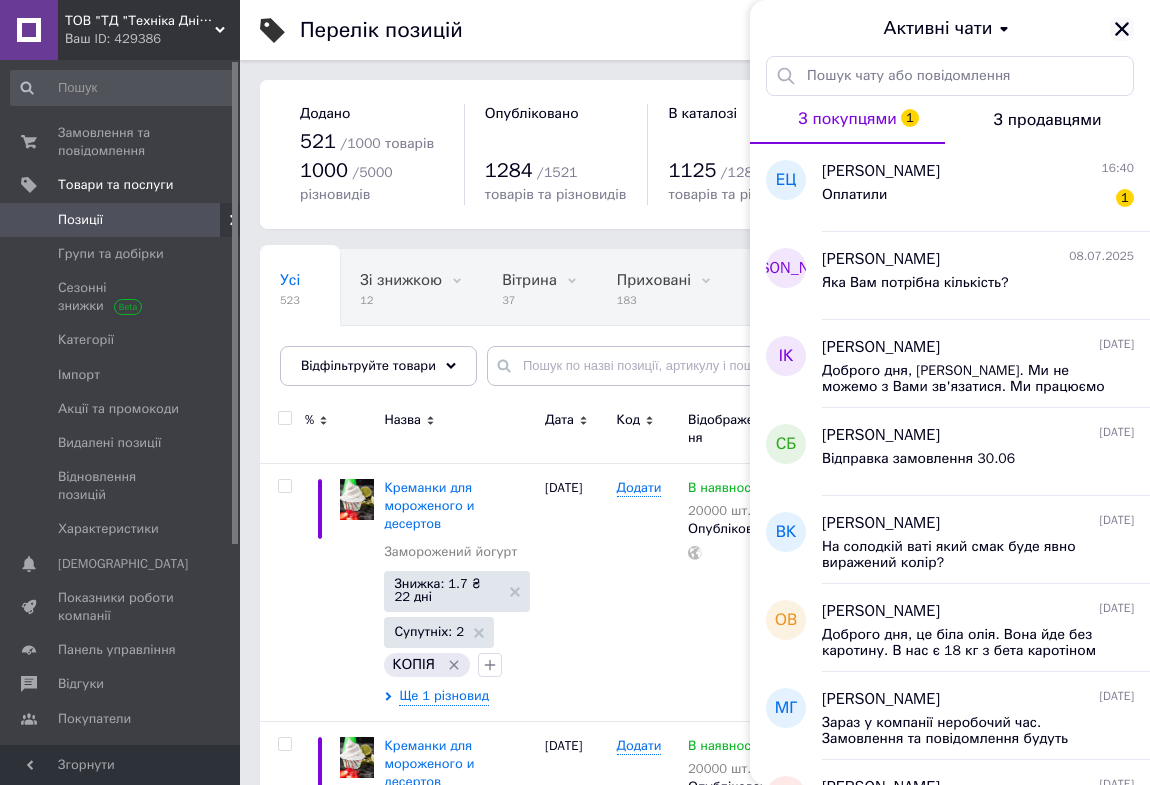 click 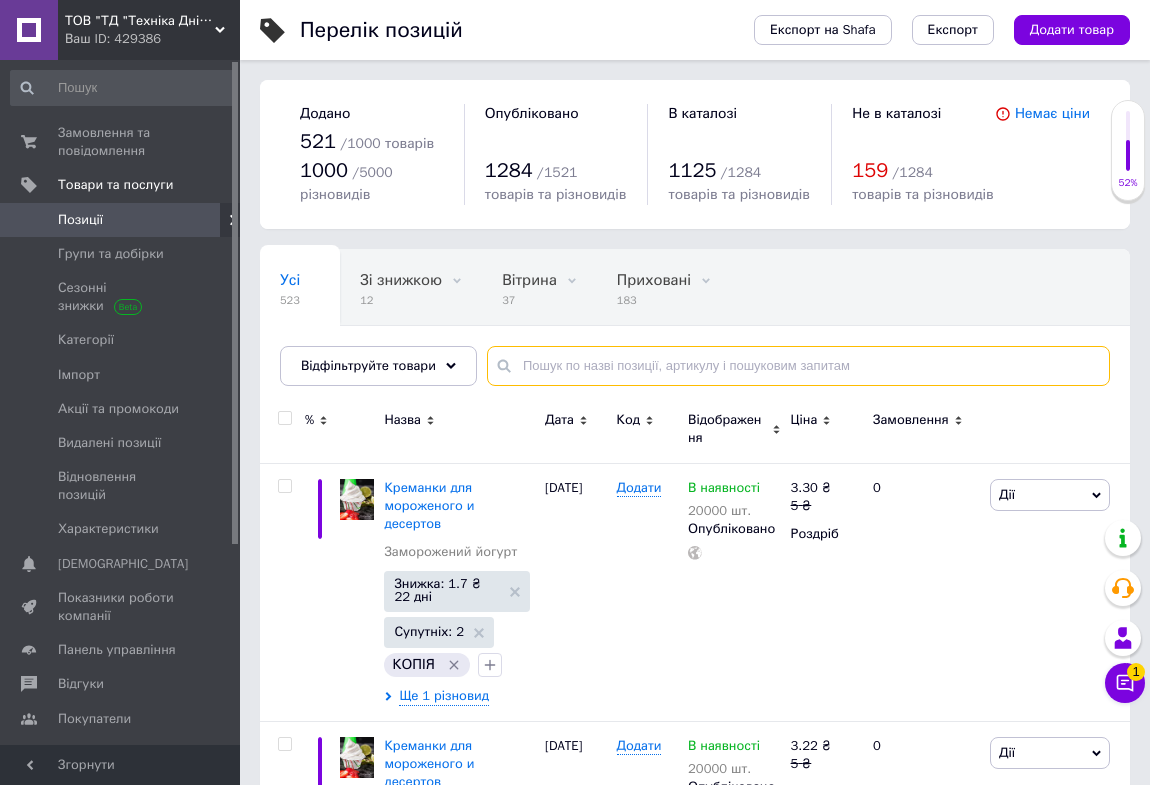 click at bounding box center (798, 366) 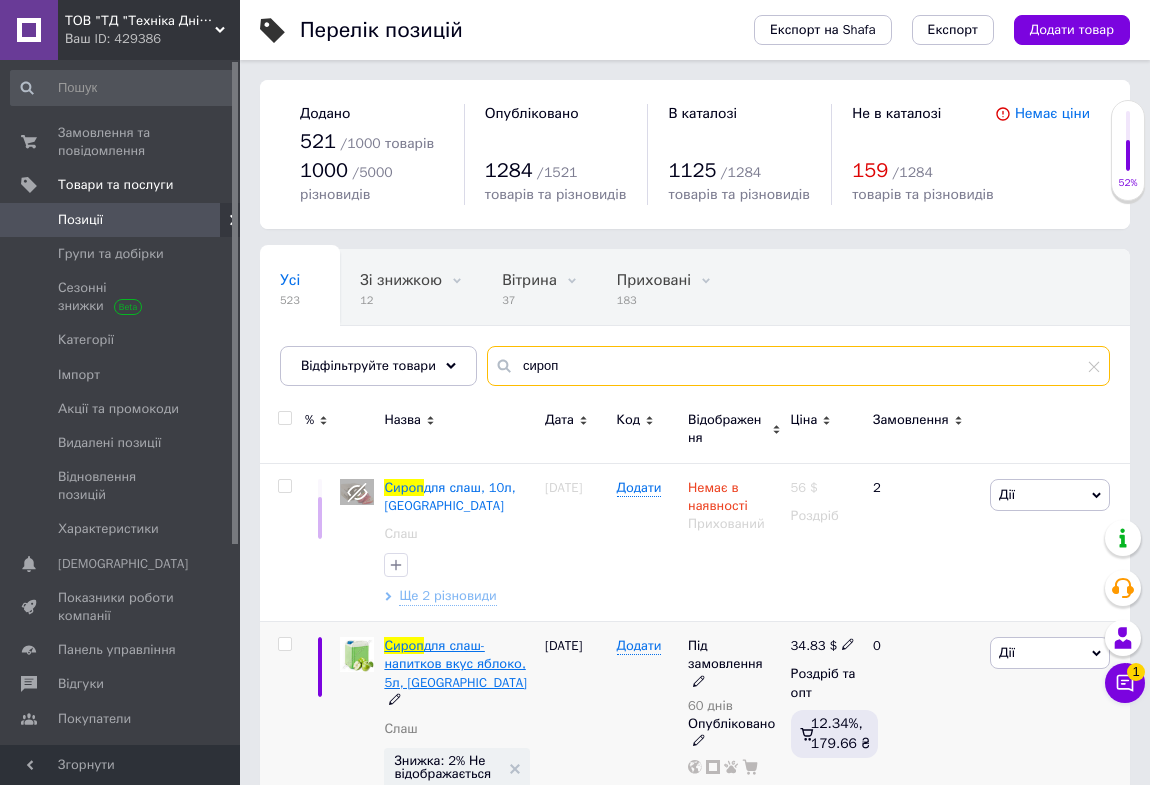 type on "сироп" 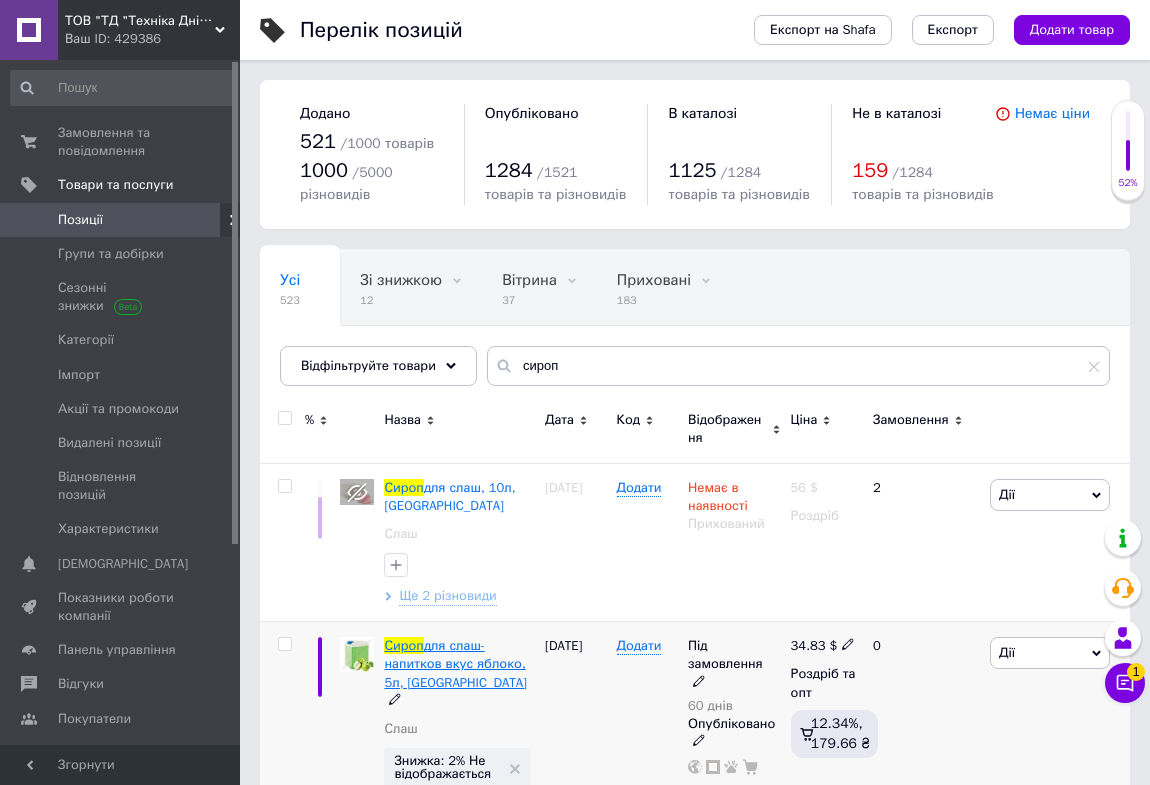 click on "для слаш-напитков вкус яблоко, 5л, EU" at bounding box center (455, 663) 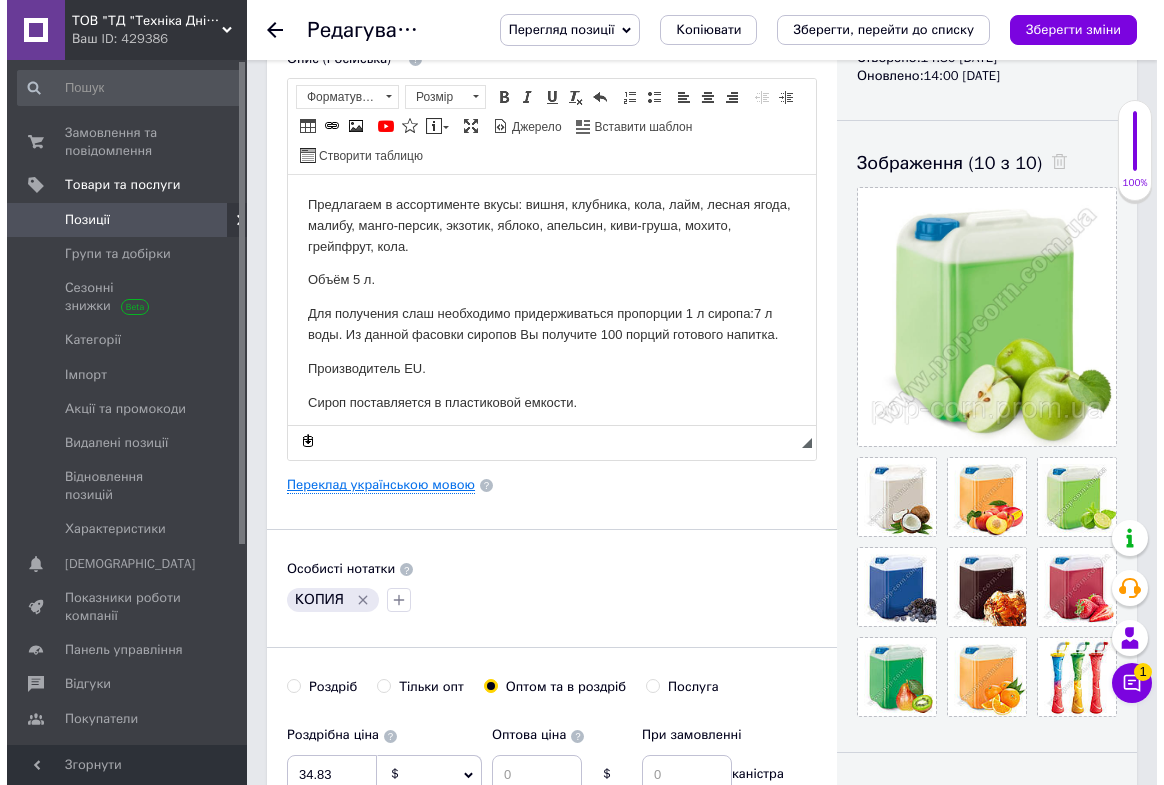 scroll, scrollTop: 0, scrollLeft: 0, axis: both 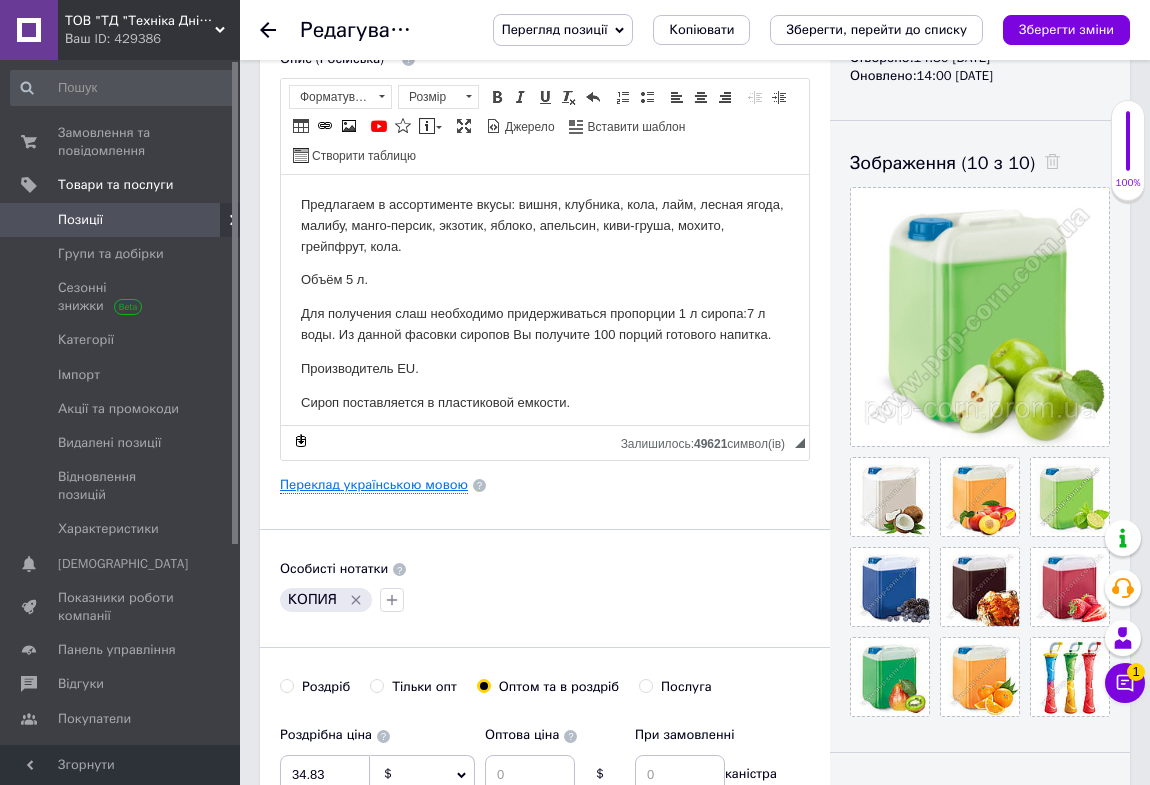 click on "Переклад українською мовою" at bounding box center (374, 485) 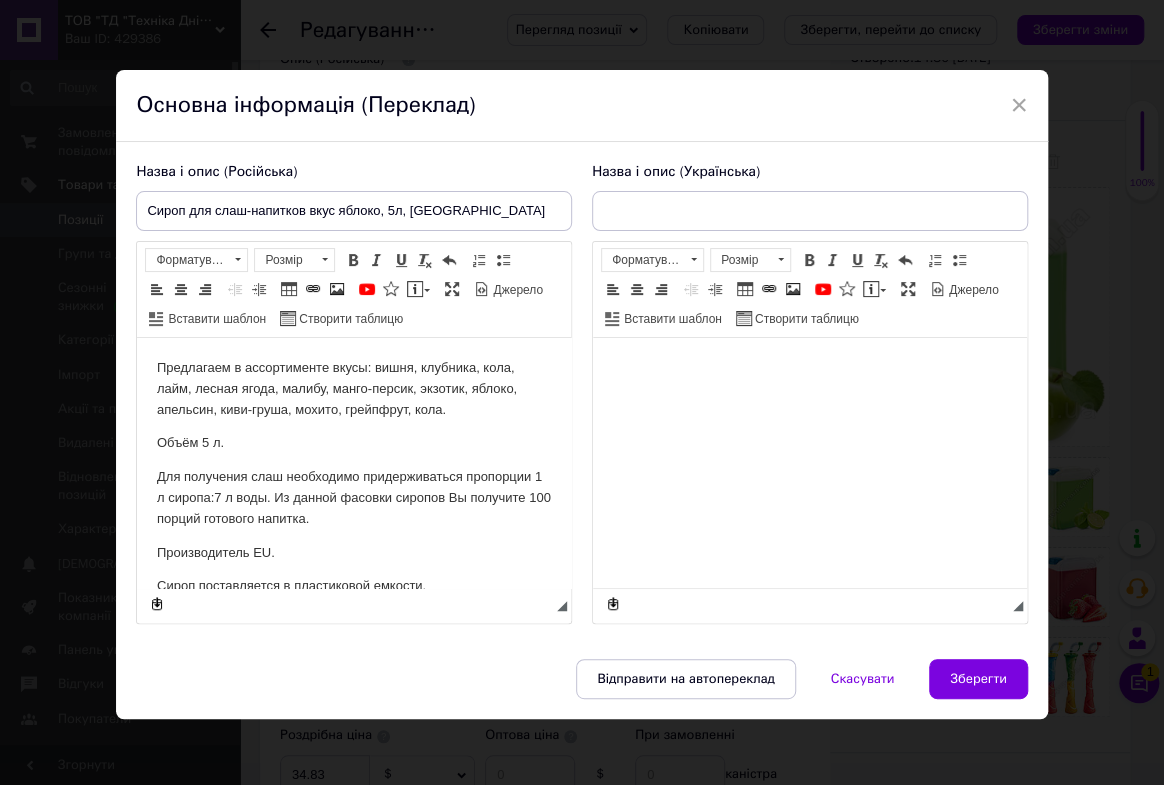 type on "Сироп для слаш-напоїв зі смаком яблуко, 5л, EU" 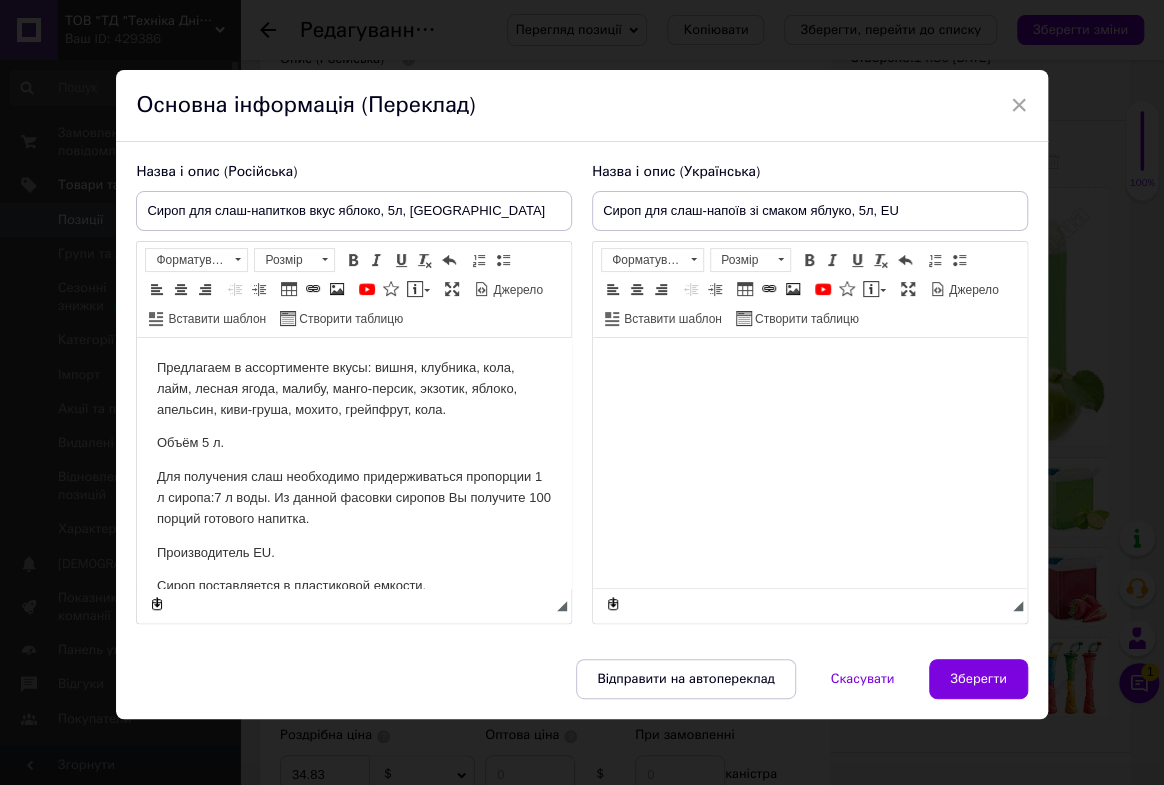 scroll, scrollTop: 0, scrollLeft: 0, axis: both 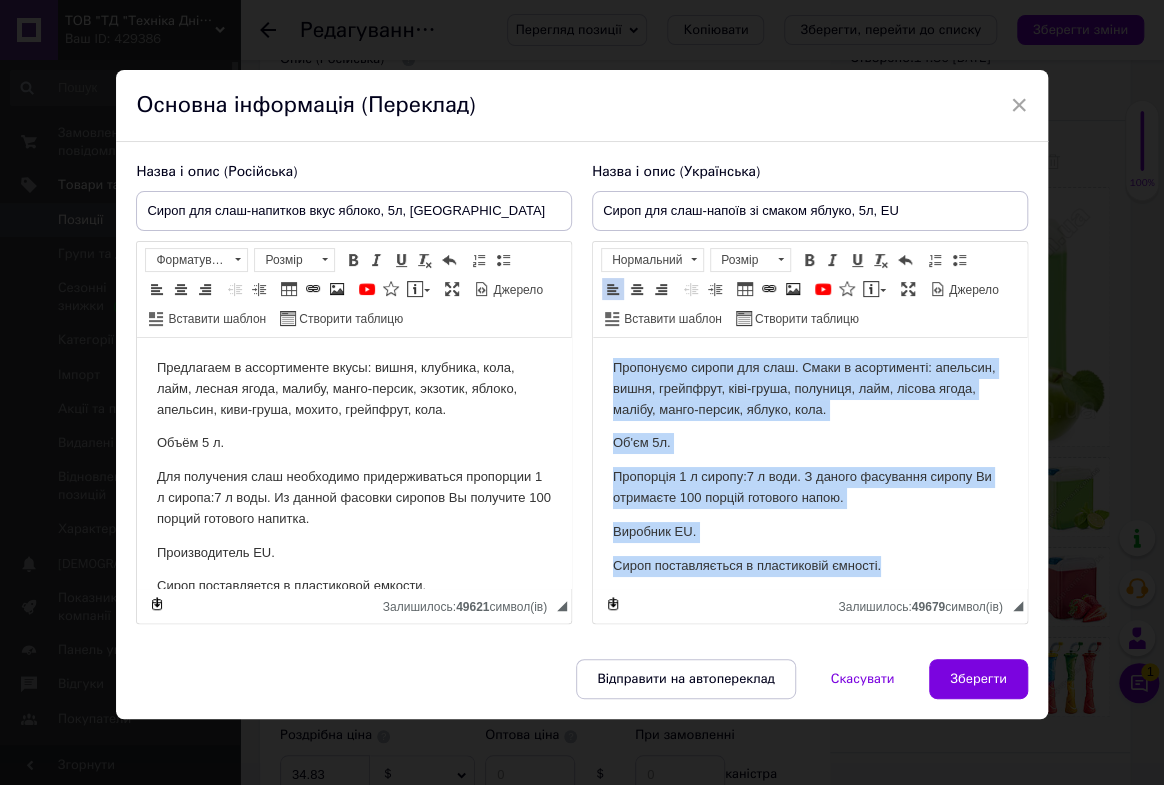 drag, startPoint x: 612, startPoint y: 371, endPoint x: 985, endPoint y: 560, distance: 418.1507 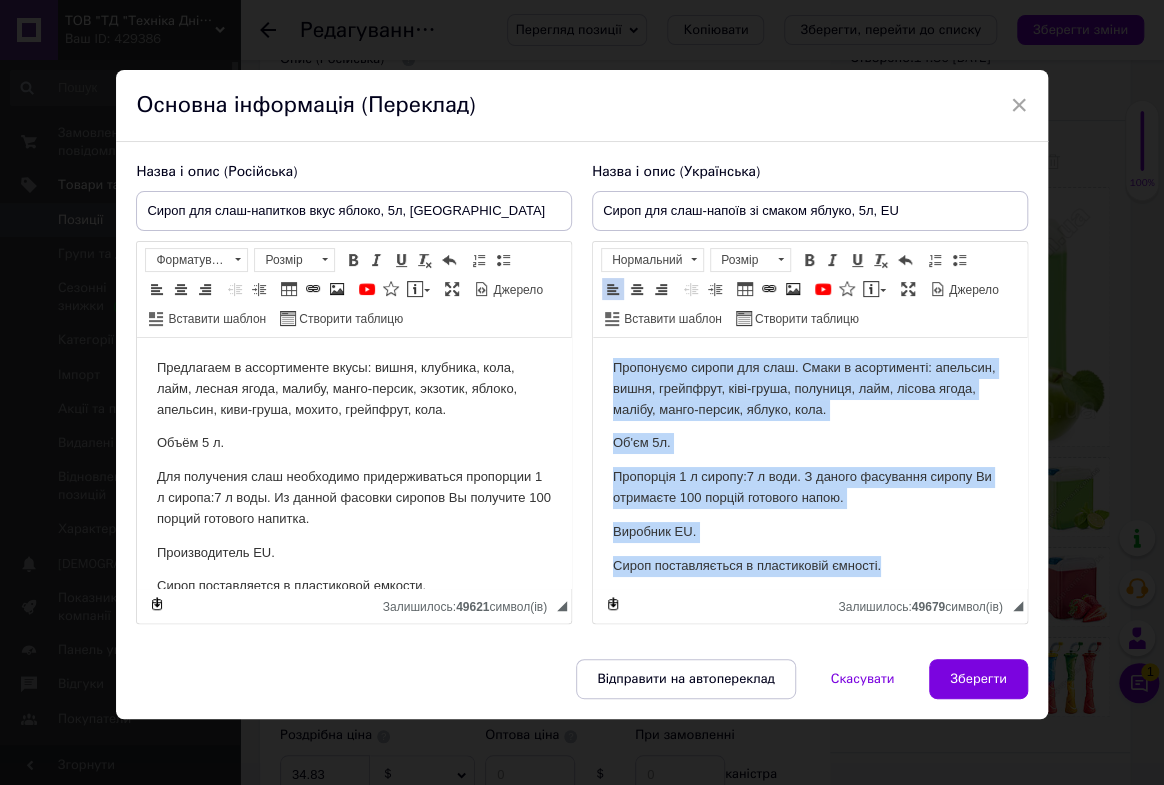 click on "Пропонуємо сиропи для слаш. Смаки в асортименті: апельсин, вишня, грейпфрут, ківі-груша, полуниця, лайм, лісова ягода, малібу, манго-персик, яблуко, кола. Об'єм 5л. Пропорція 1 л сиропу:7 л води. З даного фасування сиропу Ви отримаєте 100 порцій готового напою. Виробник EU. Сироп поставляється в пластиковій ємності." at bounding box center [810, 467] 